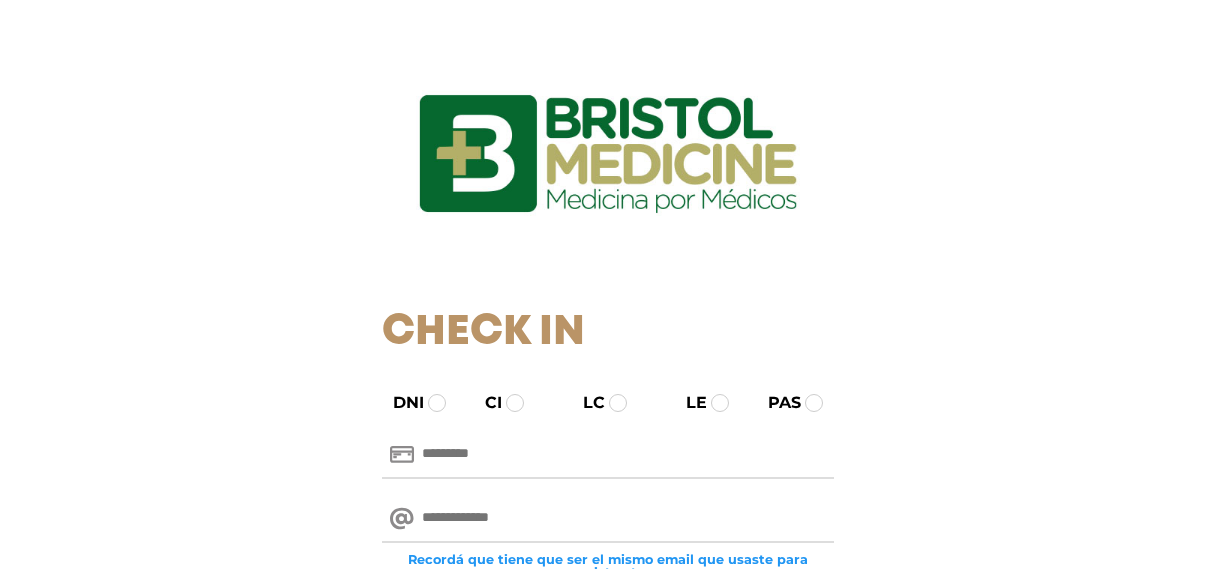 scroll, scrollTop: 0, scrollLeft: 0, axis: both 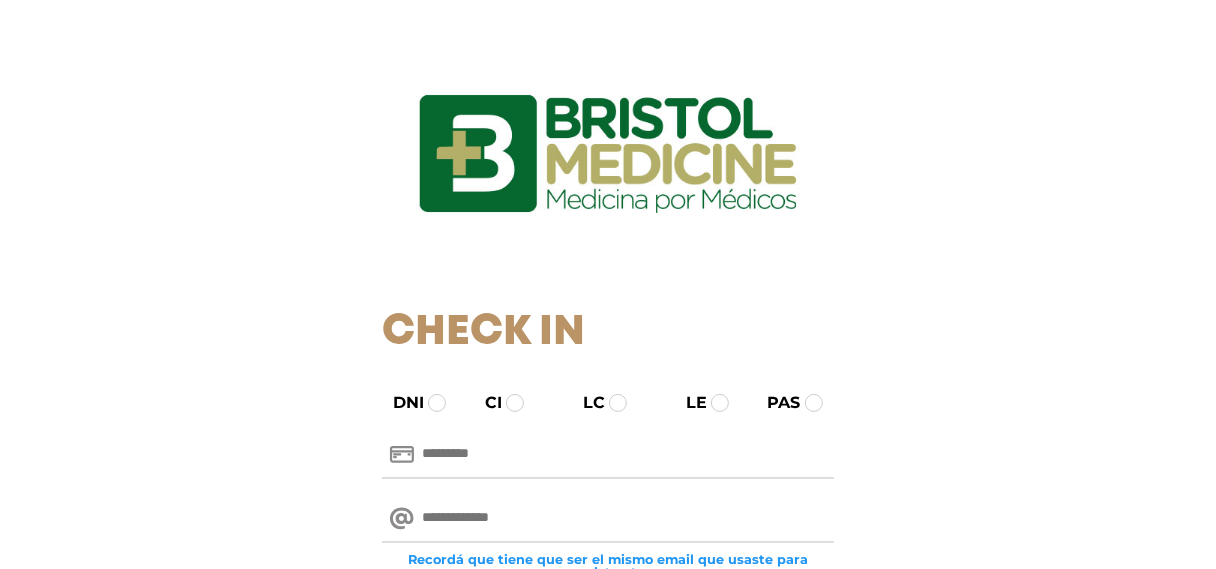 click at bounding box center [607, 519] 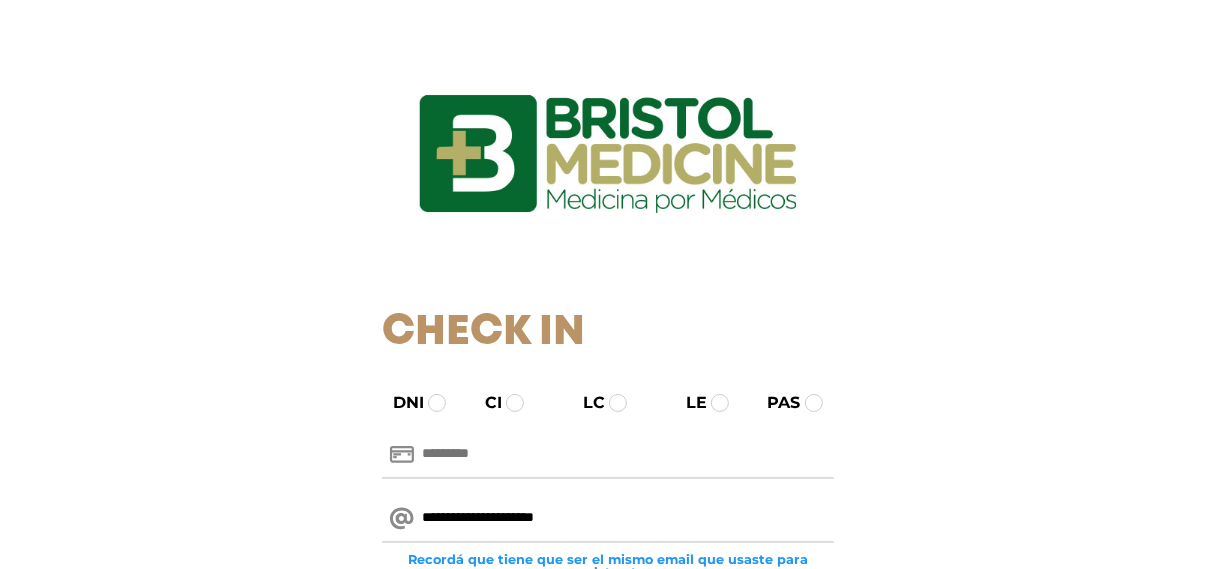 type on "**********" 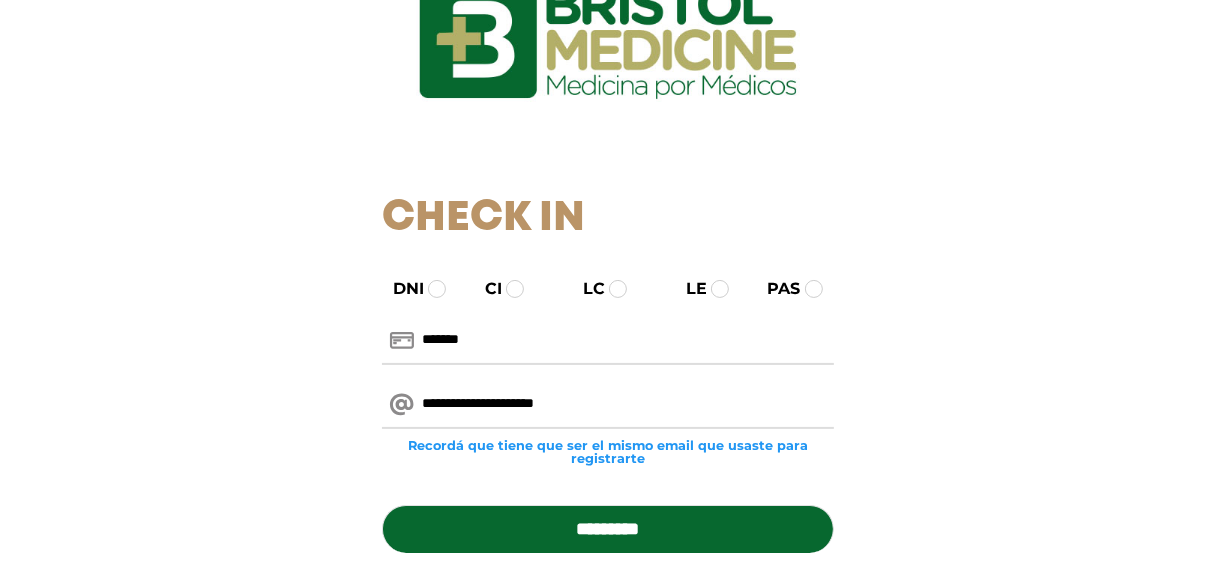 scroll, scrollTop: 300, scrollLeft: 0, axis: vertical 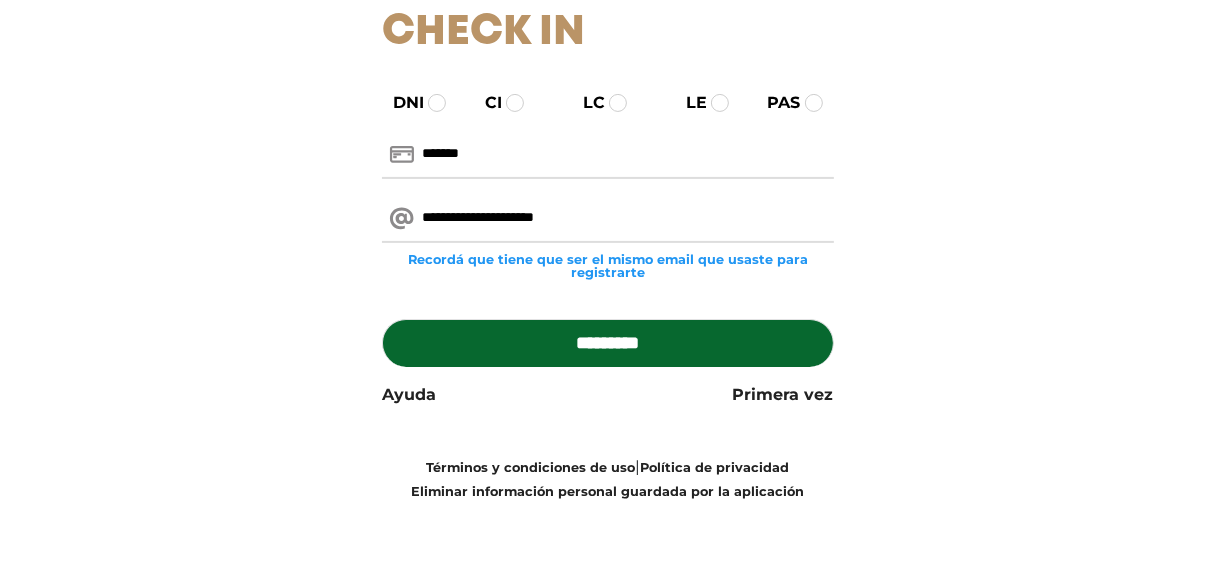 type on "*******" 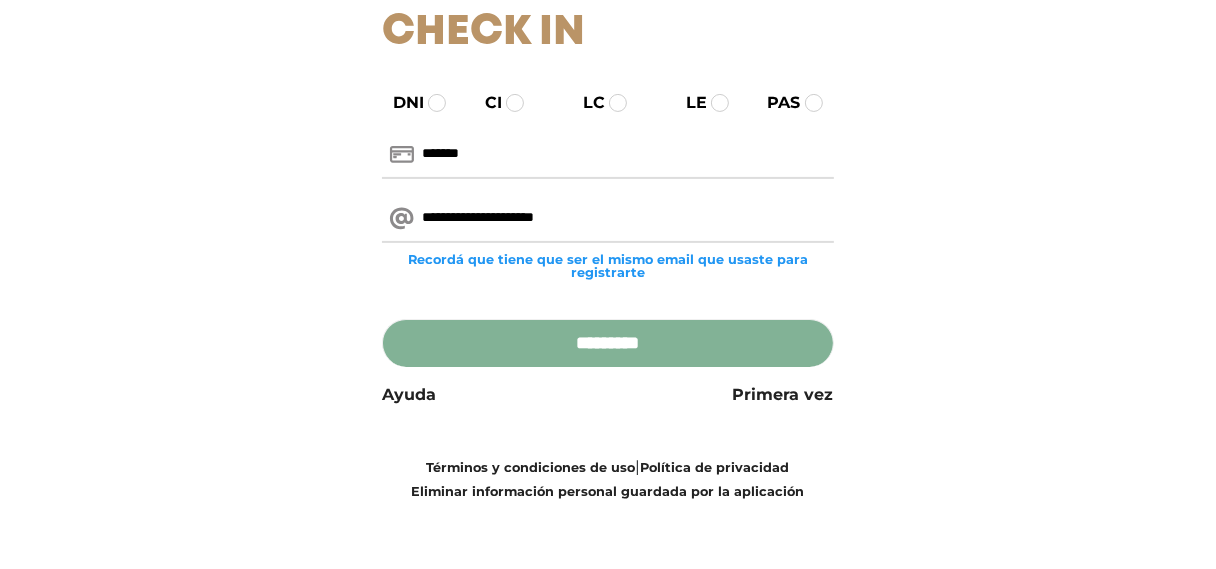 click on "*********" at bounding box center (607, 343) 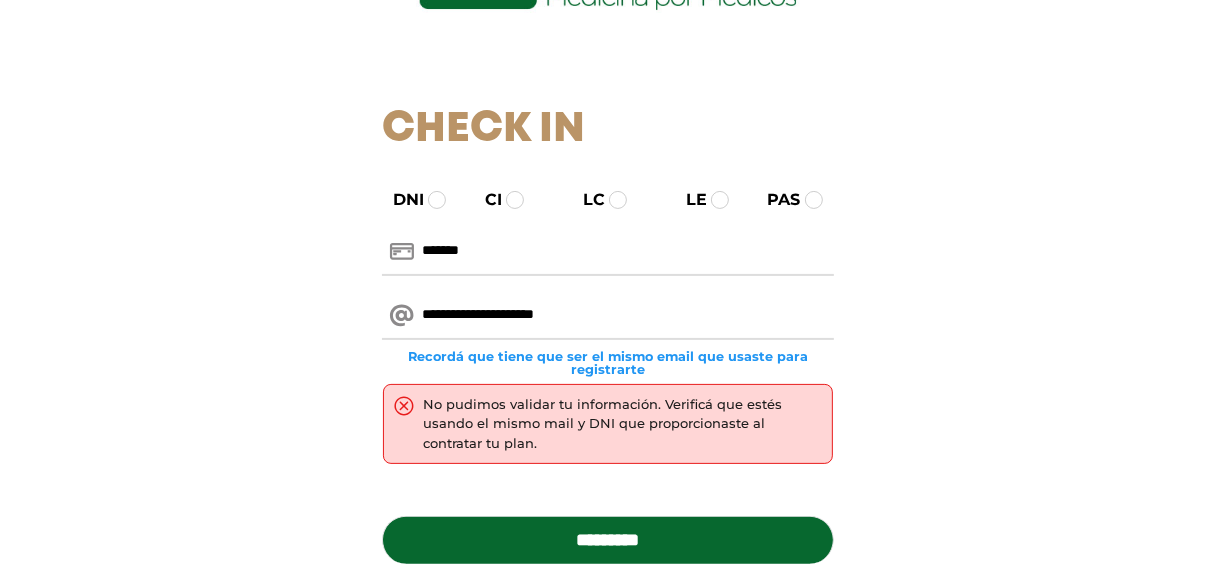scroll, scrollTop: 300, scrollLeft: 0, axis: vertical 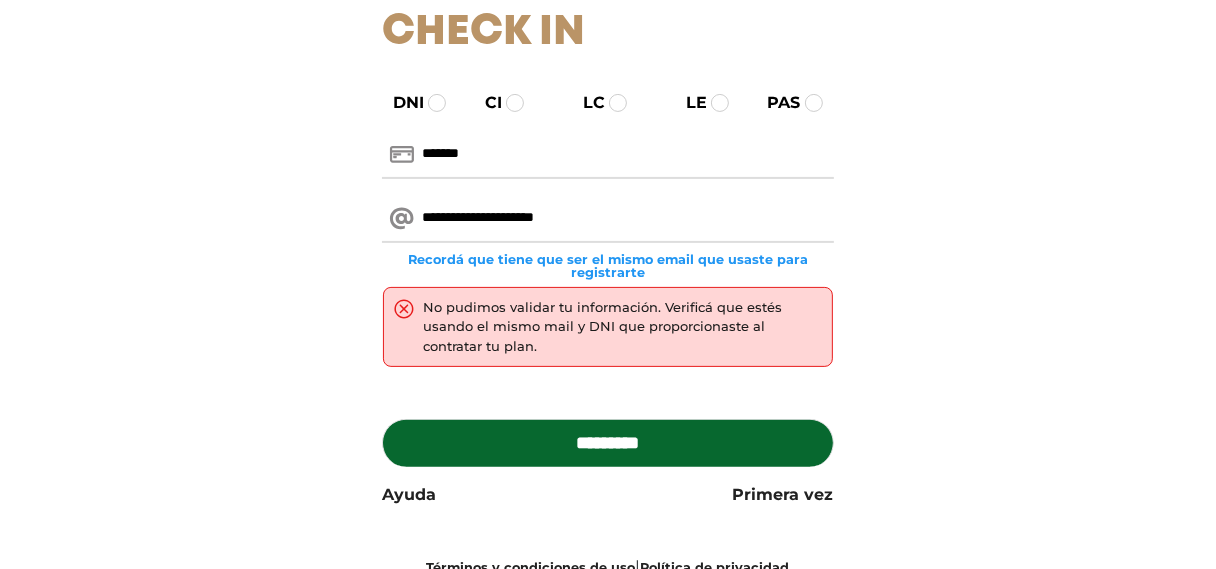 click on "*******" at bounding box center (607, 155) 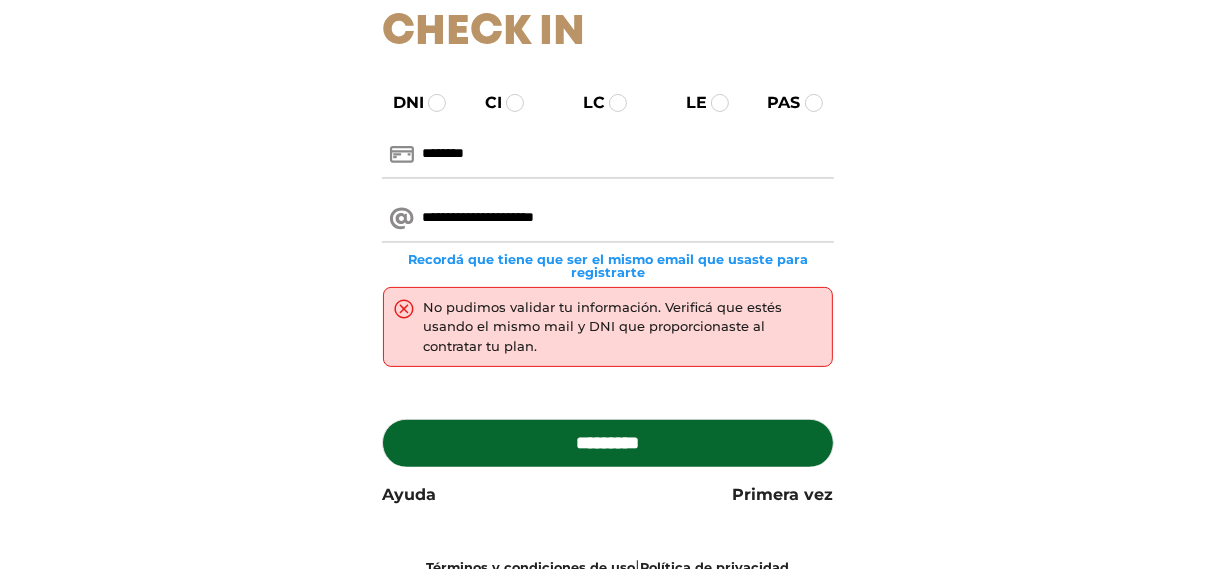 type on "********" 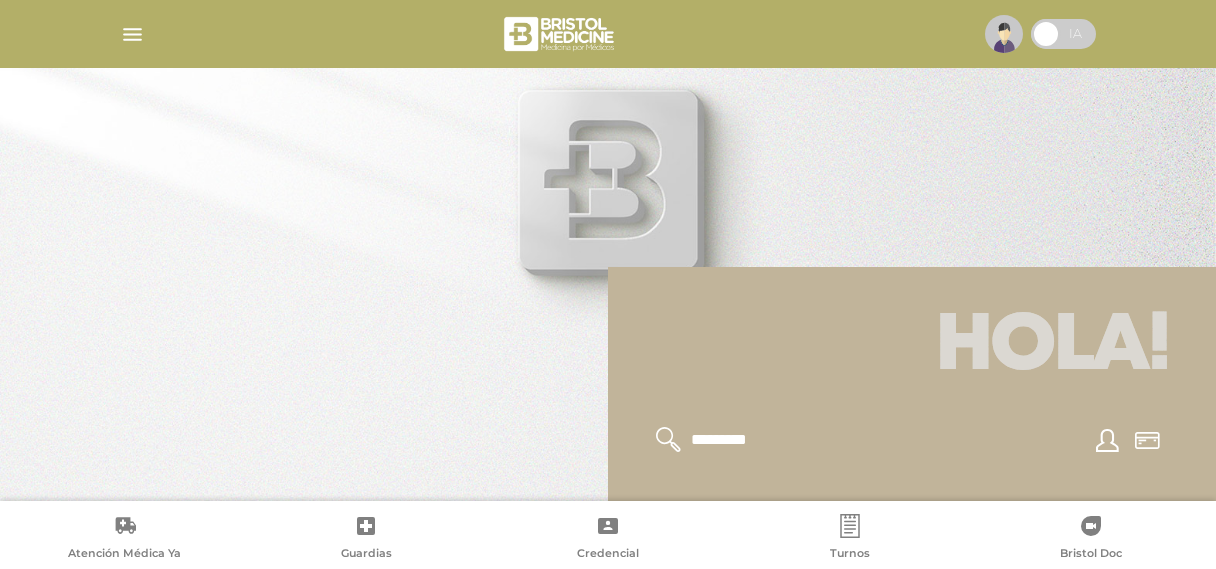 scroll, scrollTop: 0, scrollLeft: 0, axis: both 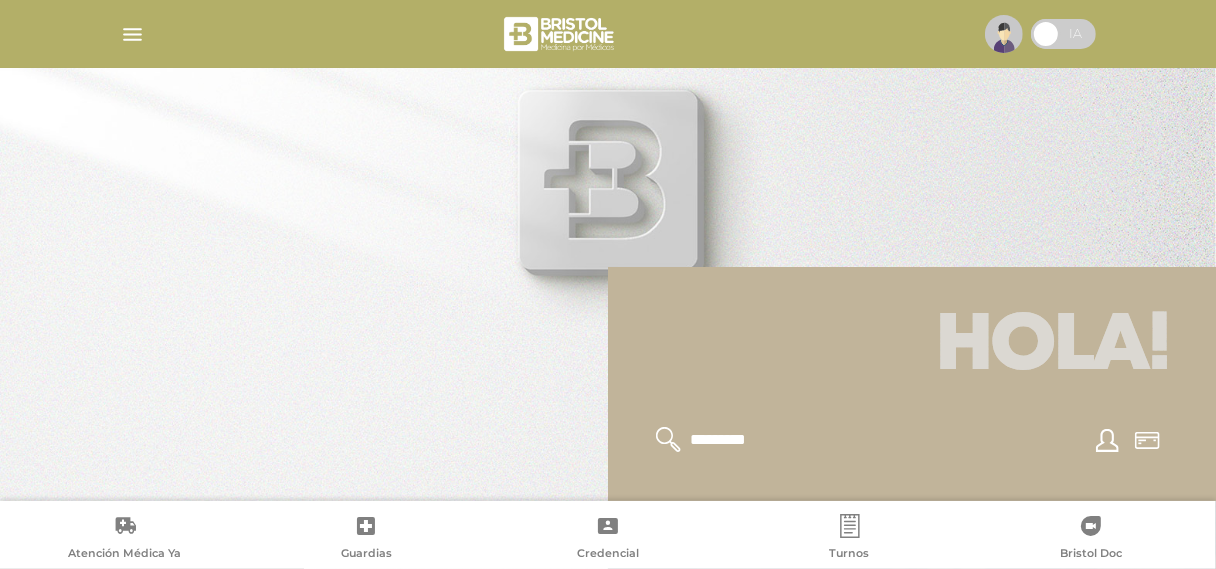 click at bounding box center [132, 34] 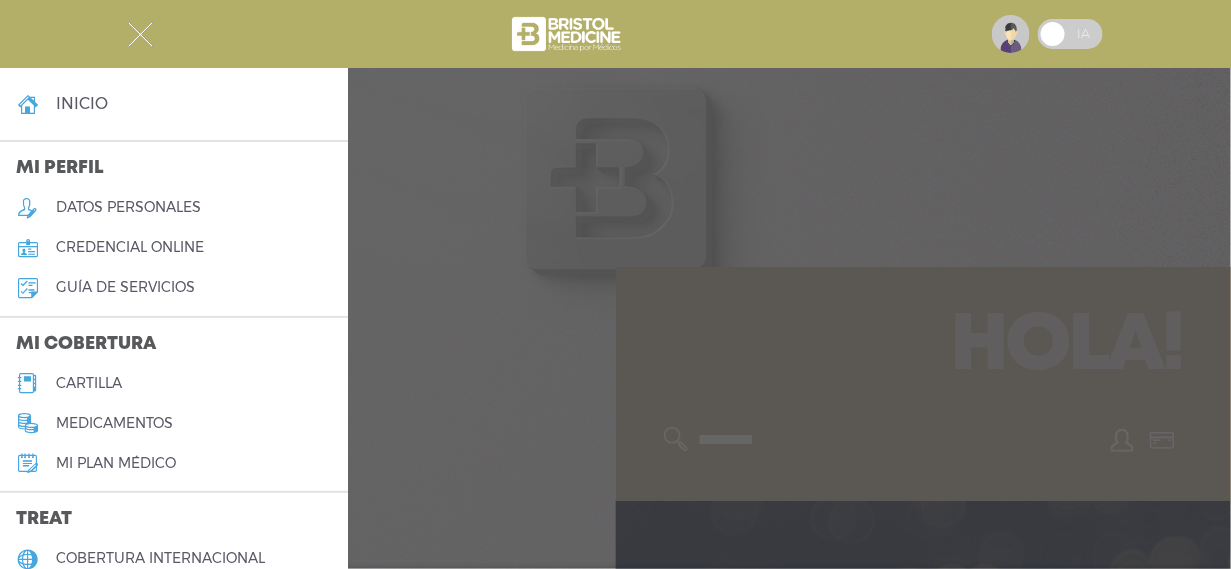 click on "cartilla" at bounding box center [89, 383] 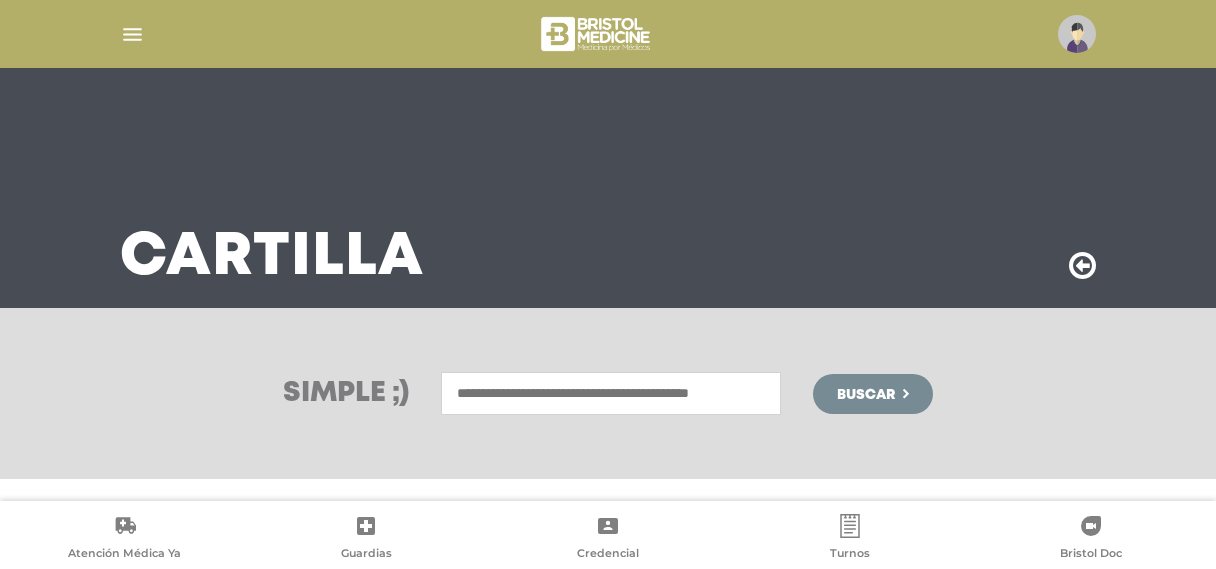 scroll, scrollTop: 0, scrollLeft: 0, axis: both 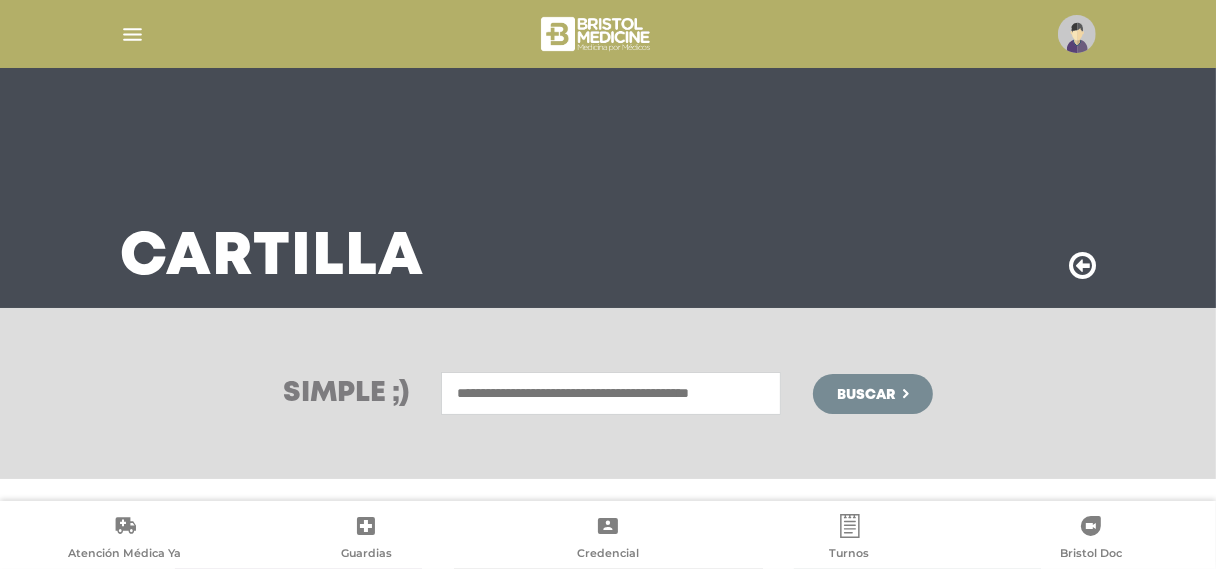 click at bounding box center [611, 393] 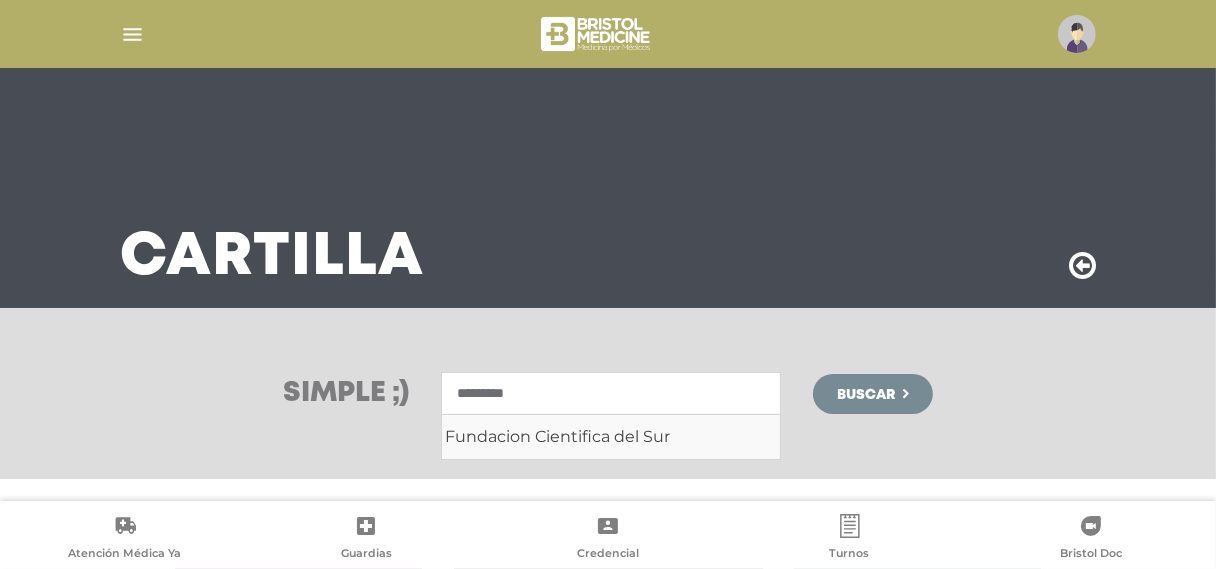 click on "Fundacion Cientifica del Sur" at bounding box center (611, 437) 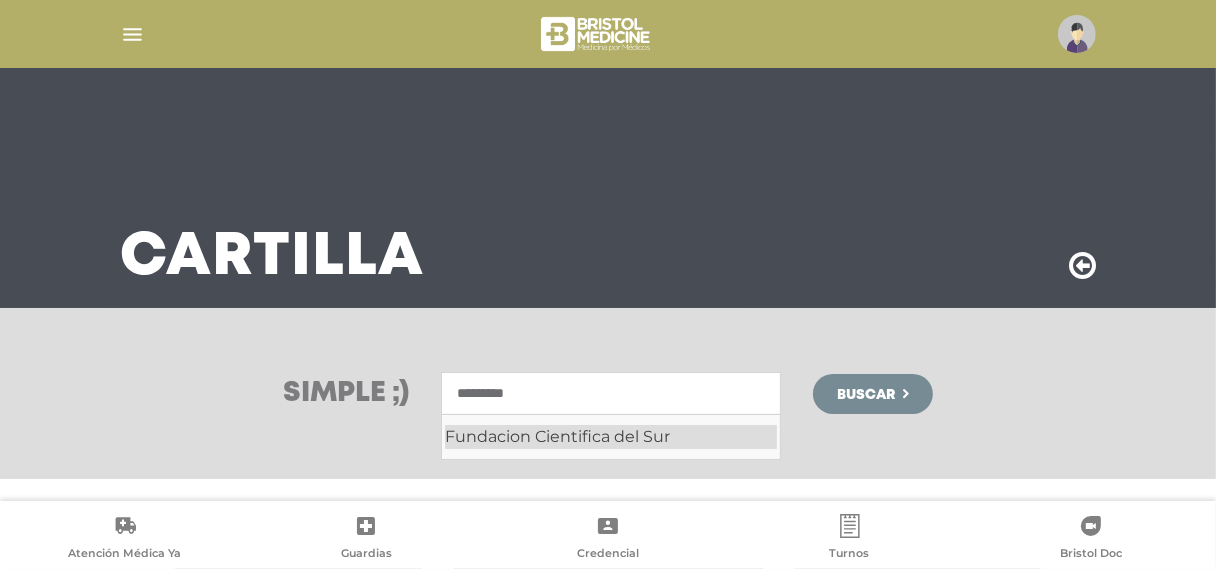 click on "Fundacion Cientifica del Sur" at bounding box center (611, 437) 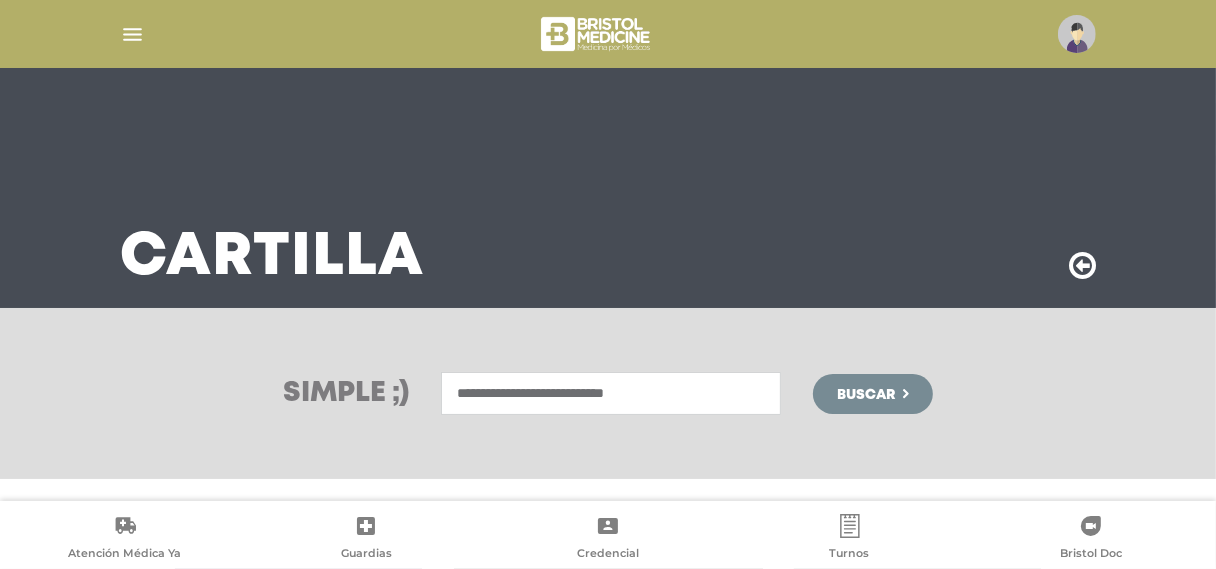 type on "**********" 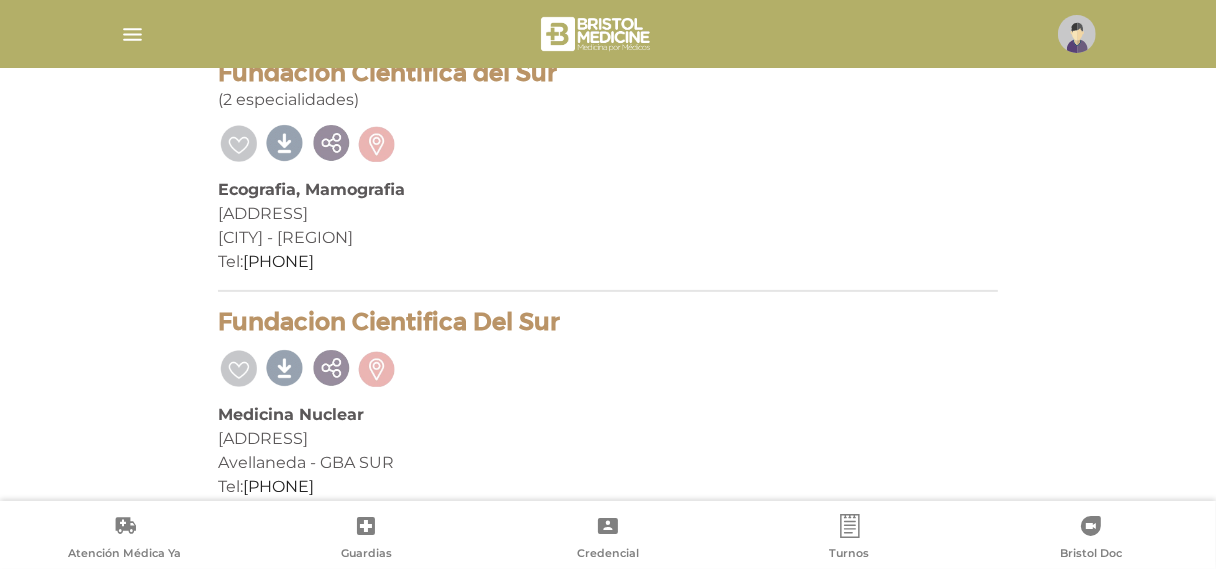 scroll, scrollTop: 466, scrollLeft: 0, axis: vertical 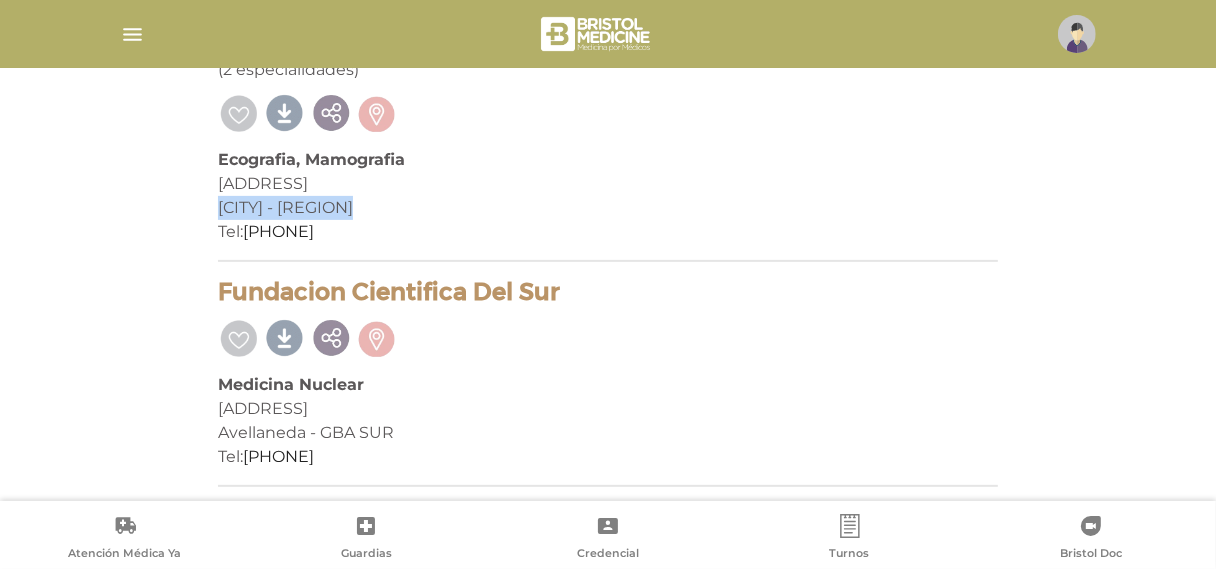 drag, startPoint x: 214, startPoint y: 208, endPoint x: 368, endPoint y: 211, distance: 154.02922 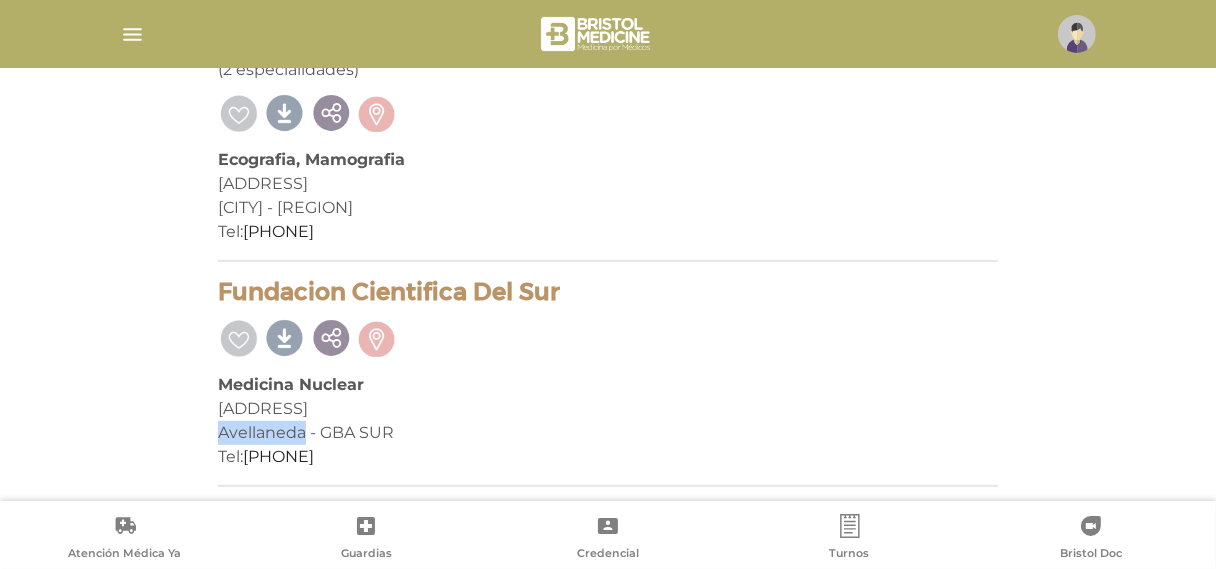 drag, startPoint x: 218, startPoint y: 430, endPoint x: 301, endPoint y: 431, distance: 83.00603 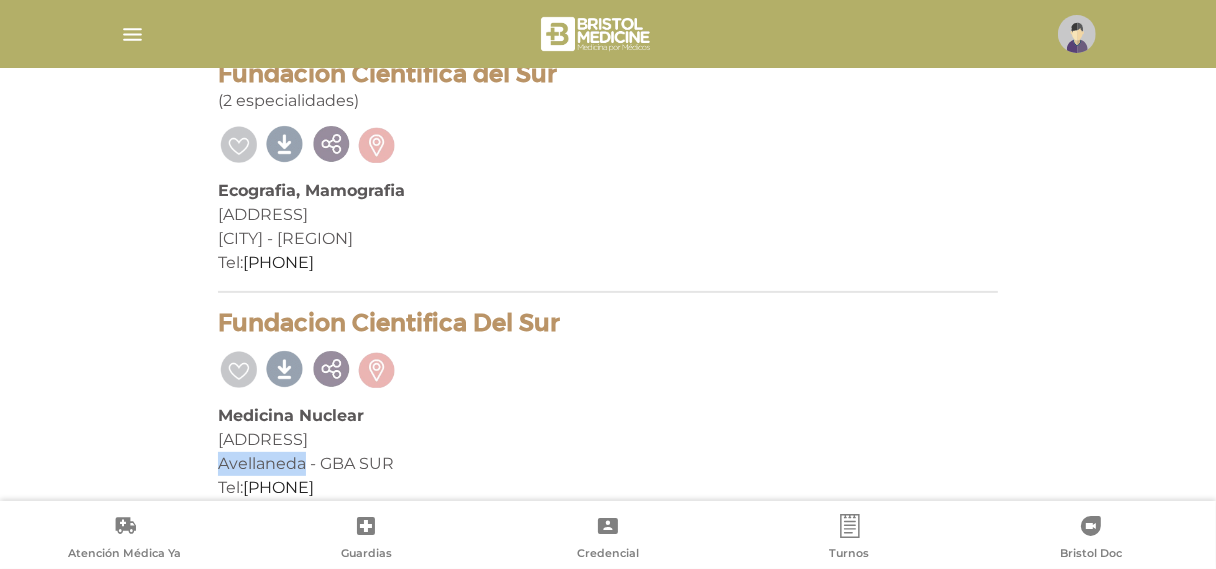 scroll, scrollTop: 466, scrollLeft: 0, axis: vertical 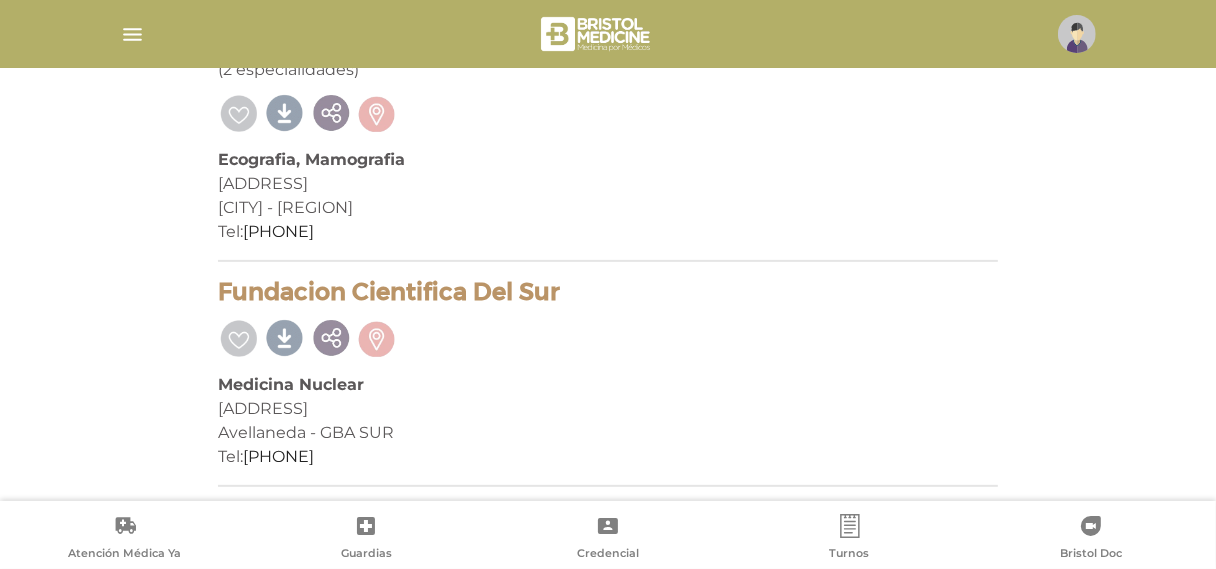 click on "1 prestador  encontrado
On Demand!
mostrar en mi área
Mostrar en mapa
Demasiados resultados. Refiná la búsqueda para cargar el mapa.
cargando mapa
Fundacion Cientifica del Sur
(2 especialidades)
Ecografia, Mamografia 											 Moreno 1410 											 Lujan - GBA OESTE 											 Tel:  02323-423-540 50349898" at bounding box center [608, 196] 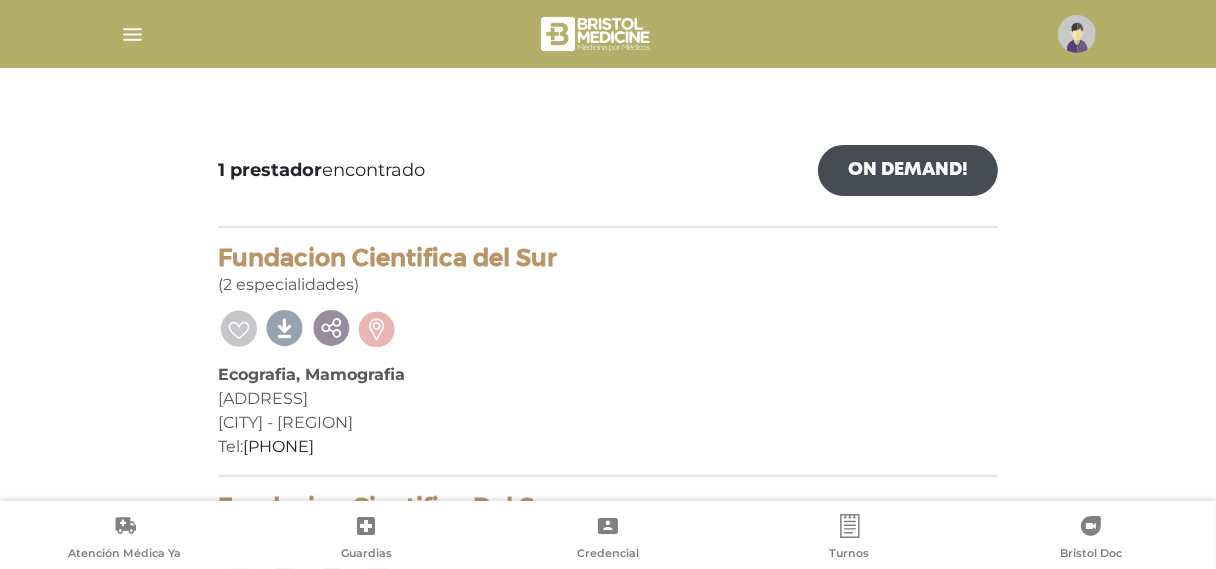 scroll, scrollTop: 66, scrollLeft: 0, axis: vertical 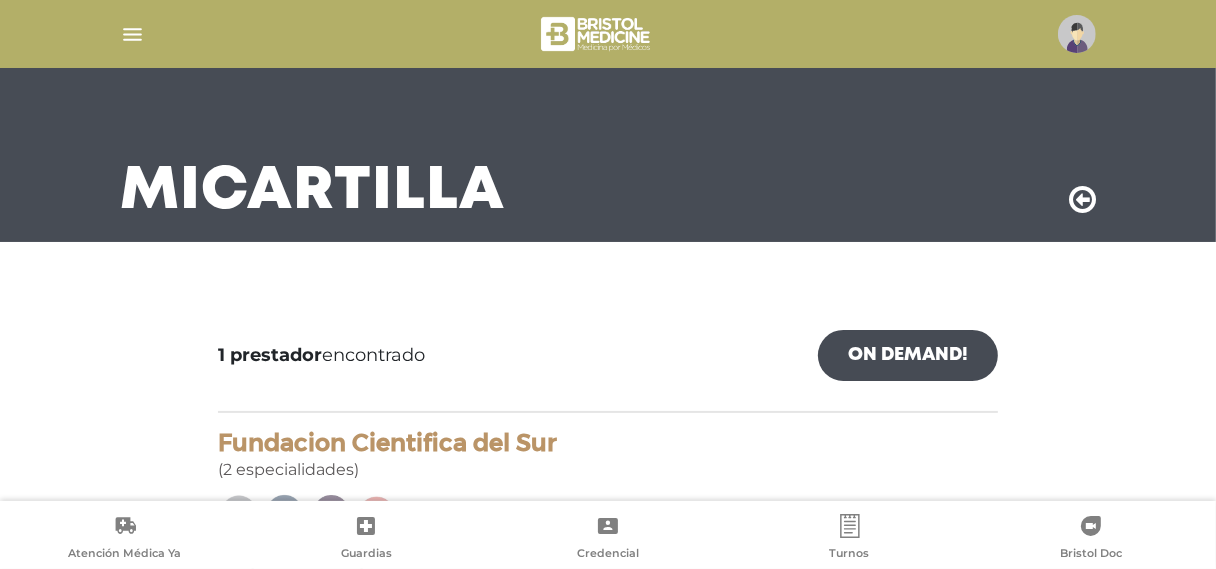 click on "On Demand!" at bounding box center [908, 355] 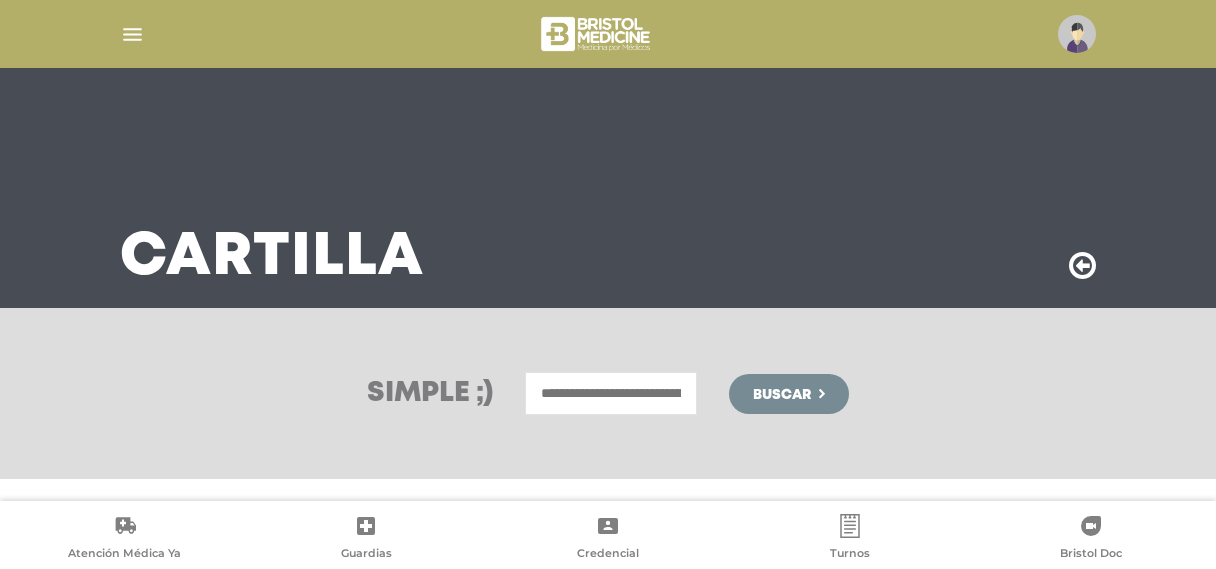 scroll, scrollTop: 0, scrollLeft: 0, axis: both 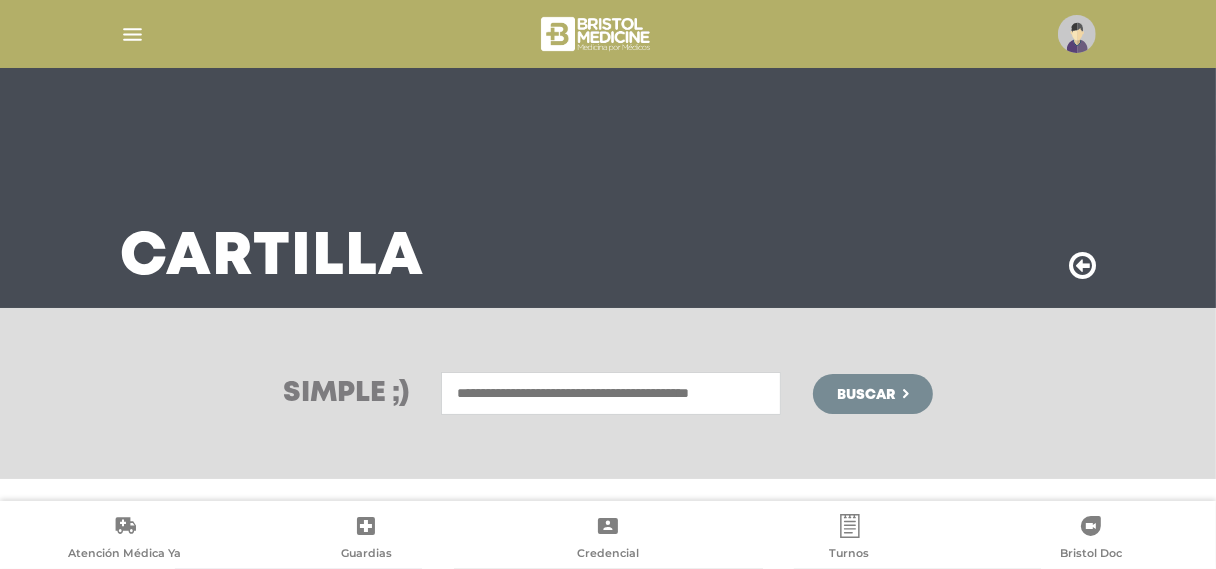 click at bounding box center (611, 393) 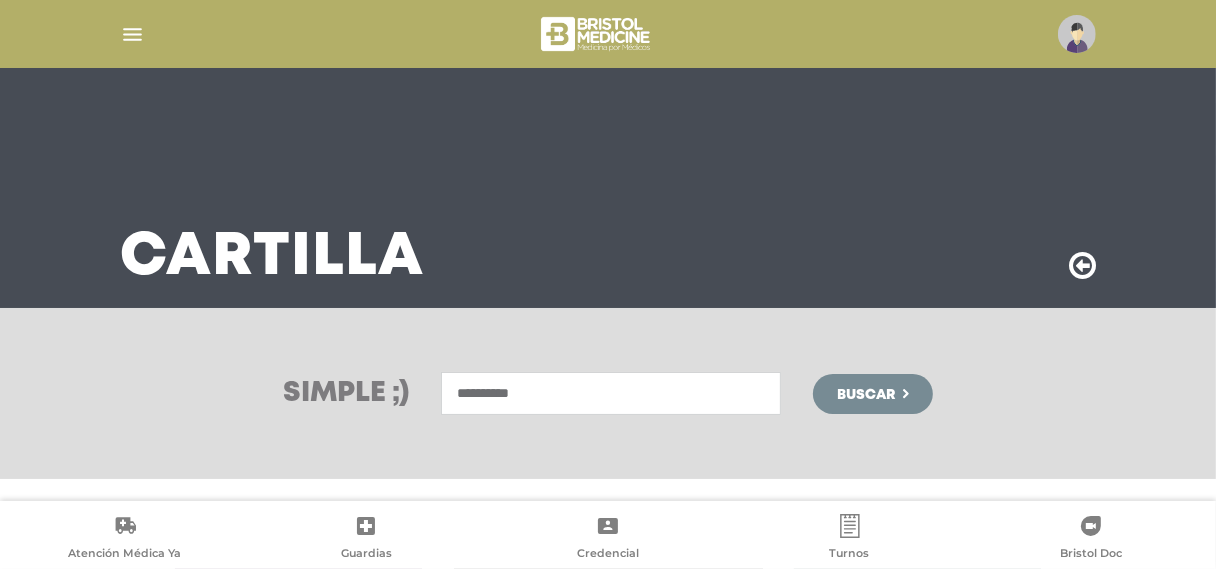 type on "**********" 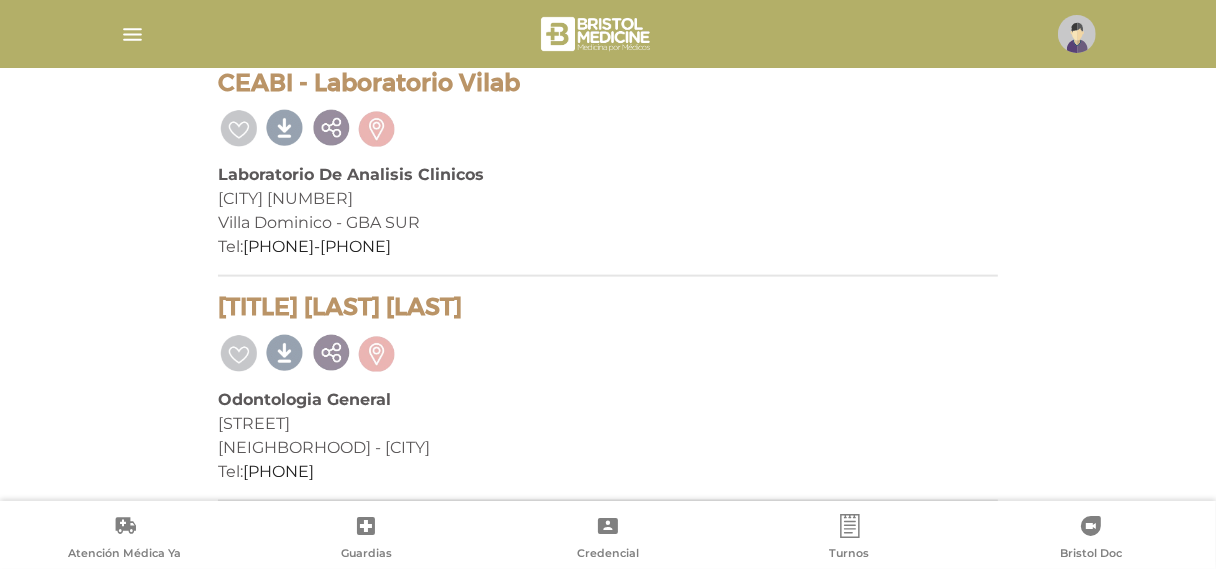 scroll, scrollTop: 2014, scrollLeft: 0, axis: vertical 